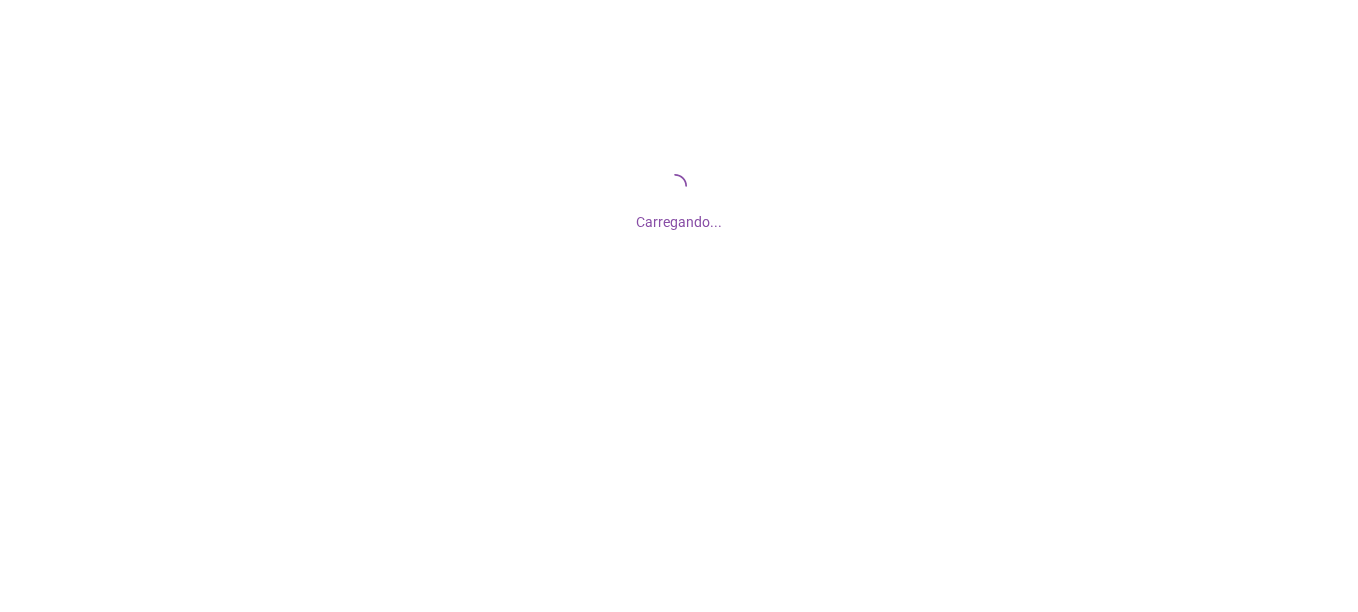scroll, scrollTop: 0, scrollLeft: 0, axis: both 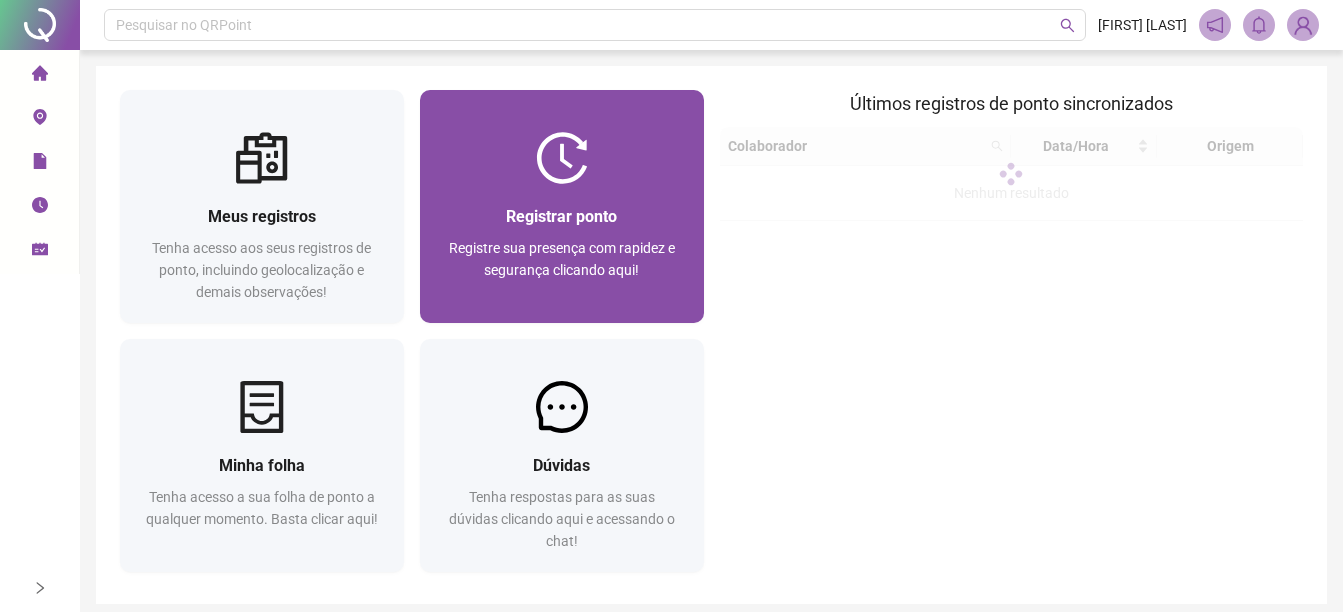 click at bounding box center (562, 158) 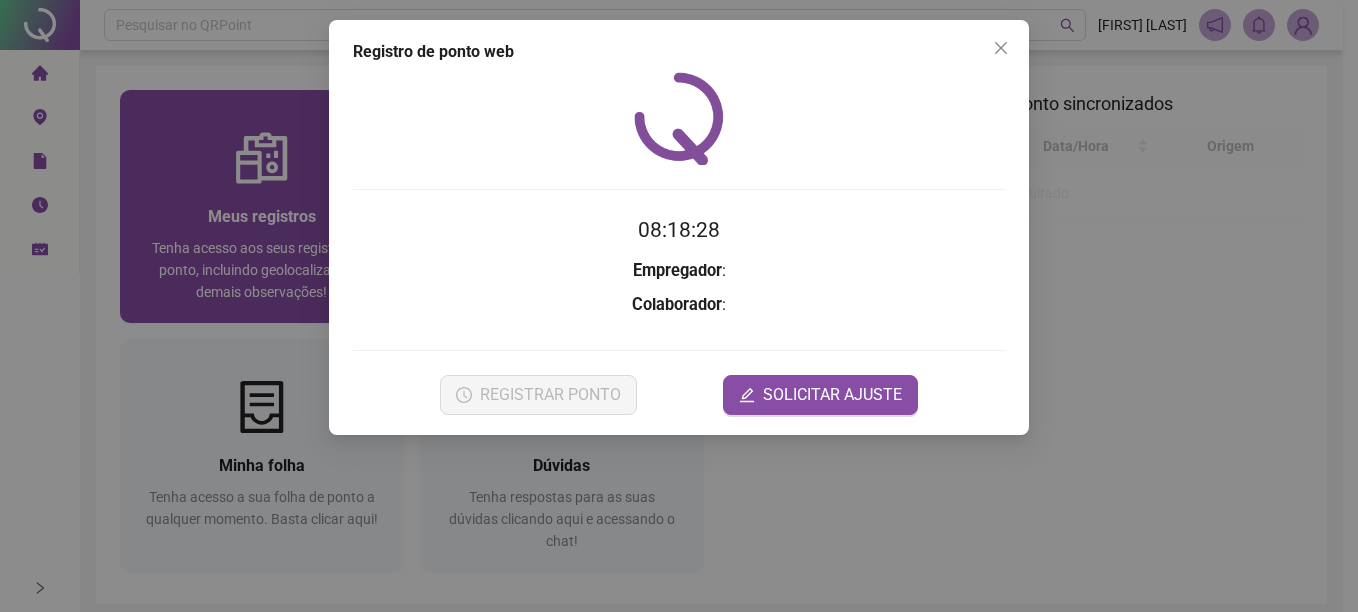 drag, startPoint x: 140, startPoint y: 111, endPoint x: 335, endPoint y: 128, distance: 195.73962 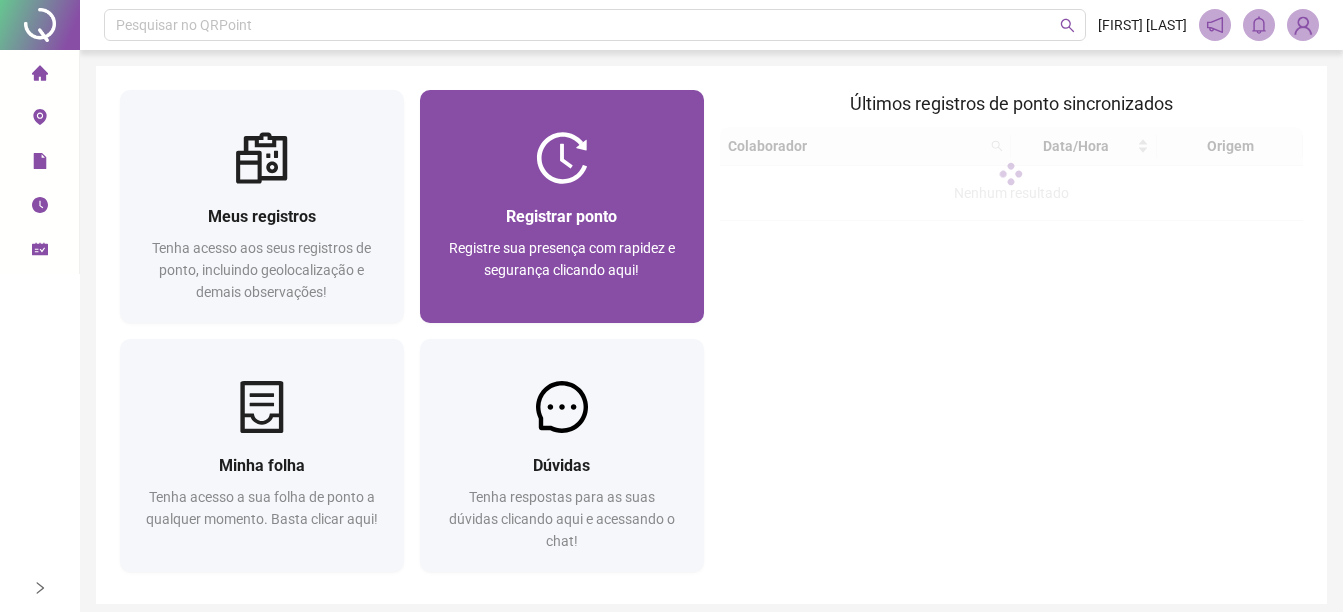 click at bounding box center (562, 158) 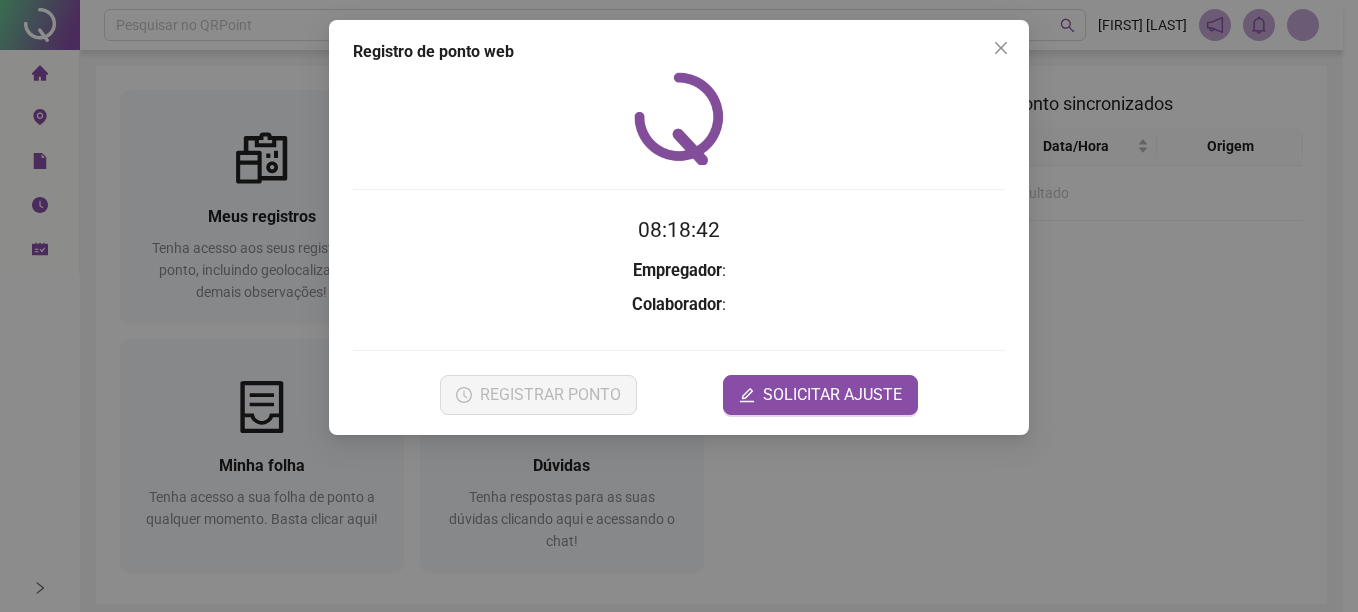 drag, startPoint x: -4, startPoint y: 351, endPoint x: -4, endPoint y: 425, distance: 74 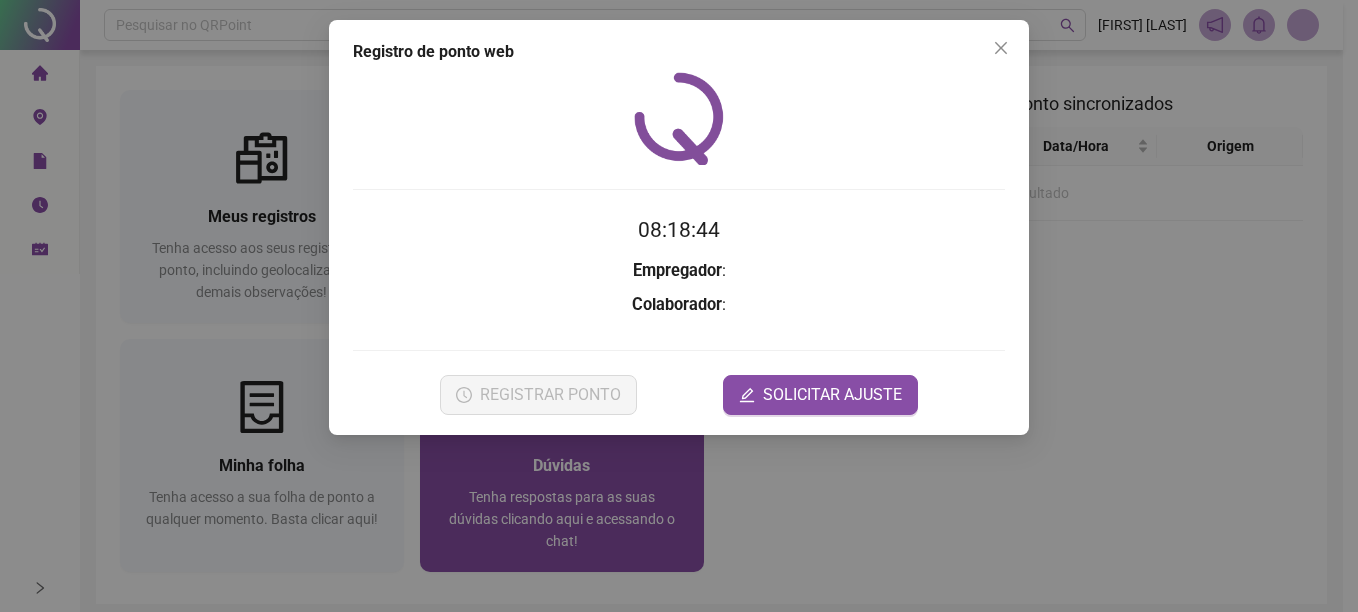 drag, startPoint x: -4, startPoint y: 425, endPoint x: 566, endPoint y: 481, distance: 572.74426 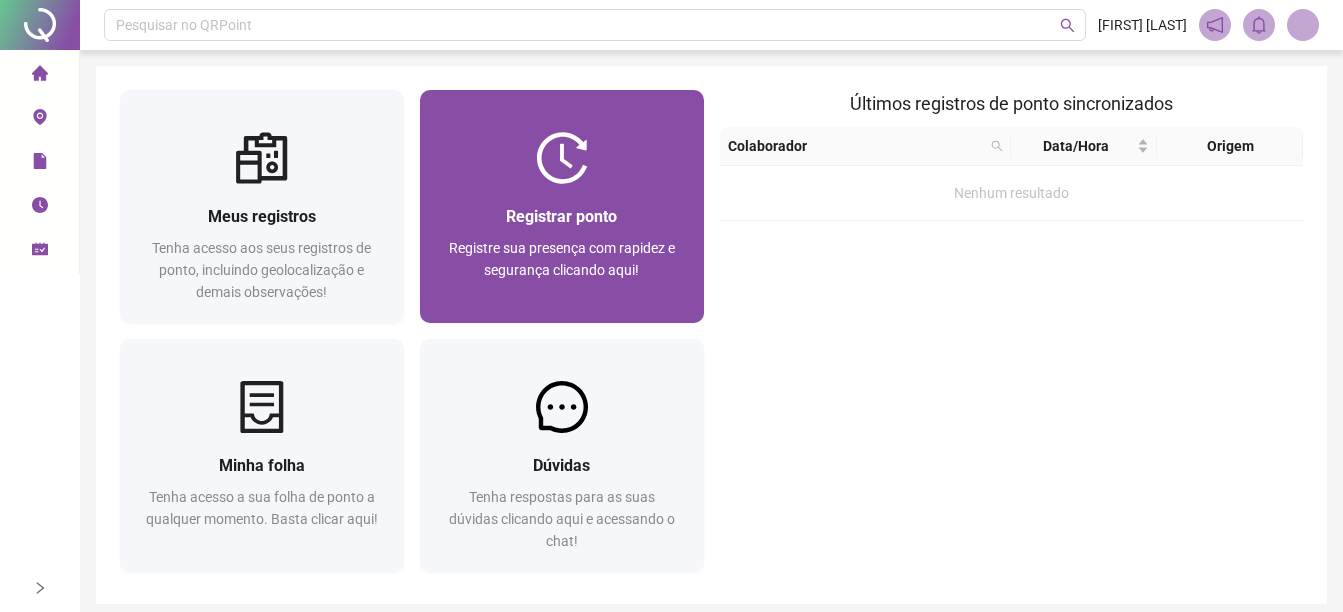 click on "Registre sua presença com rapidez e segurança clicando aqui!" at bounding box center [562, 259] 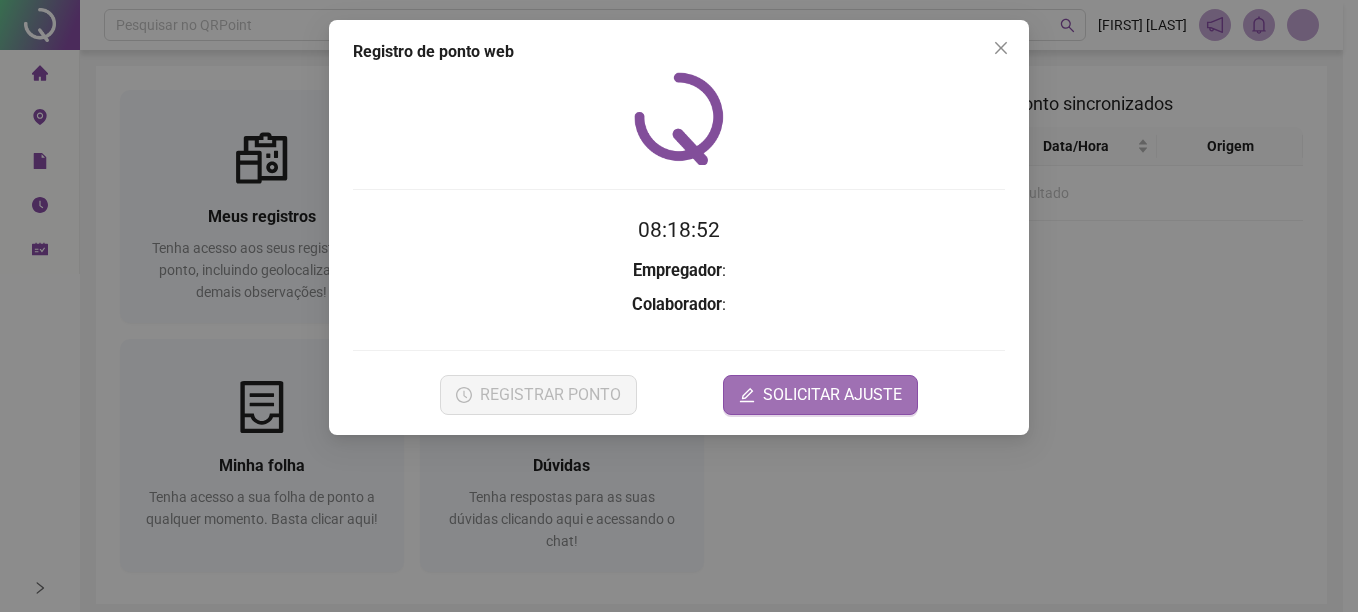 click 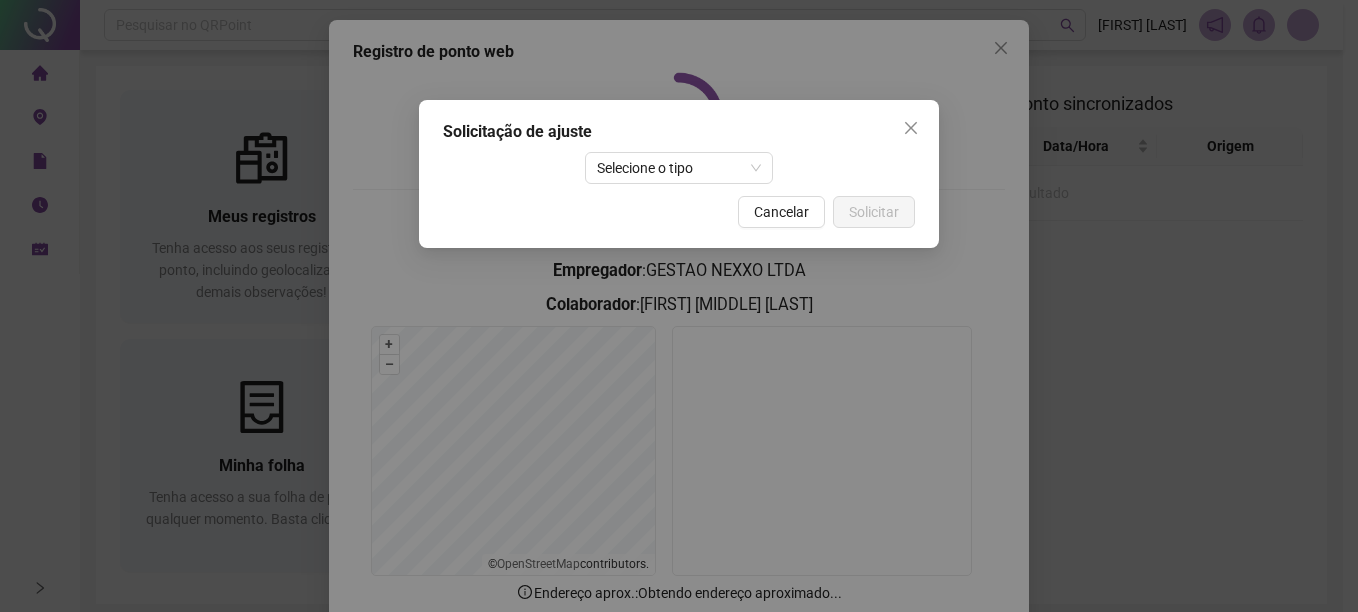 click on "Solicitação de ajuste Selecione o tipo Cancelar Solicitar" at bounding box center (679, 306) 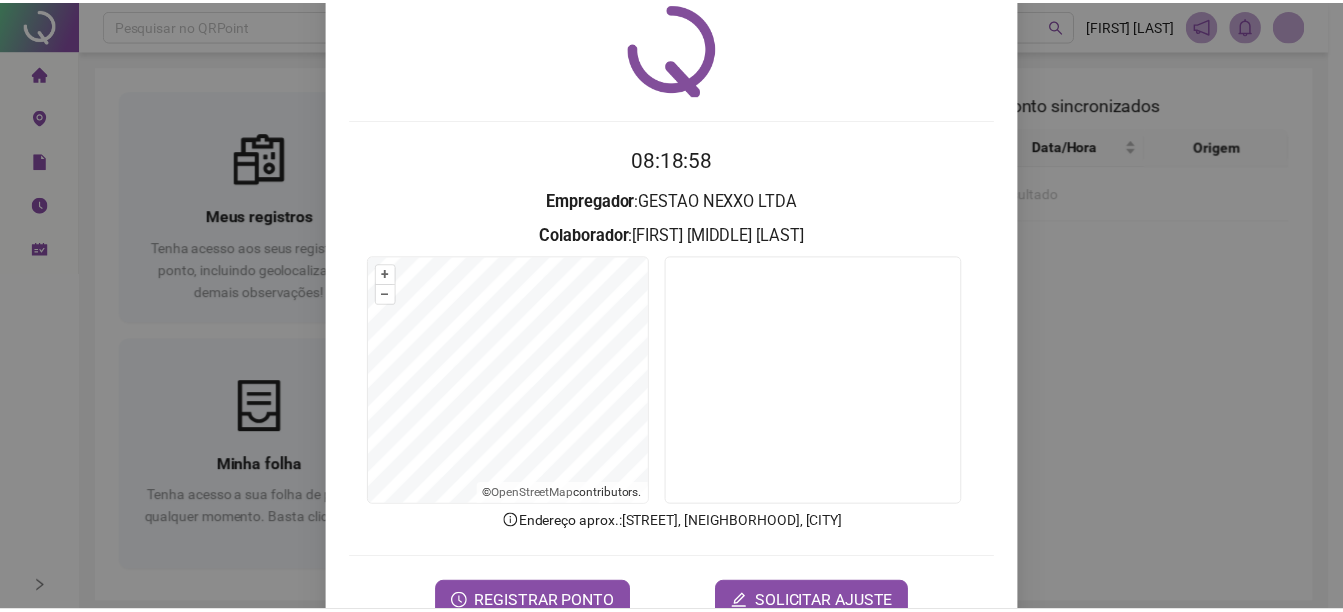 scroll, scrollTop: 125, scrollLeft: 0, axis: vertical 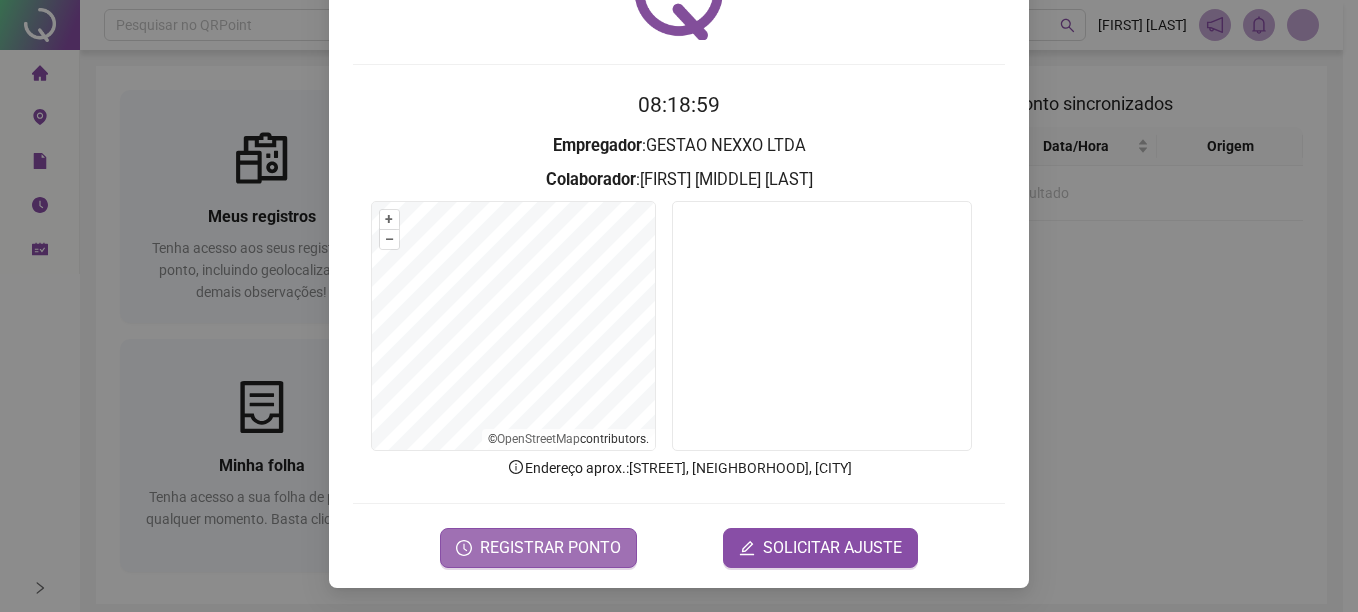 click on "REGISTRAR PONTO" at bounding box center [538, 548] 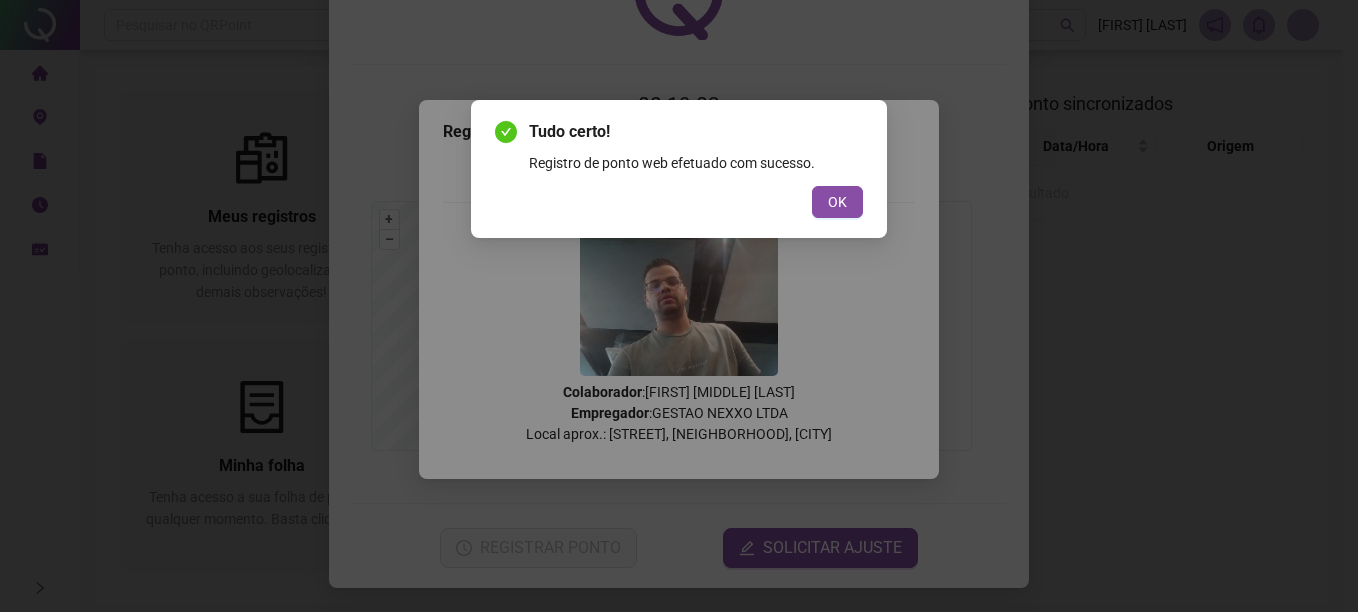 click on "Tudo certo! Registro de ponto web efetuado com sucesso. OK" at bounding box center [679, 169] 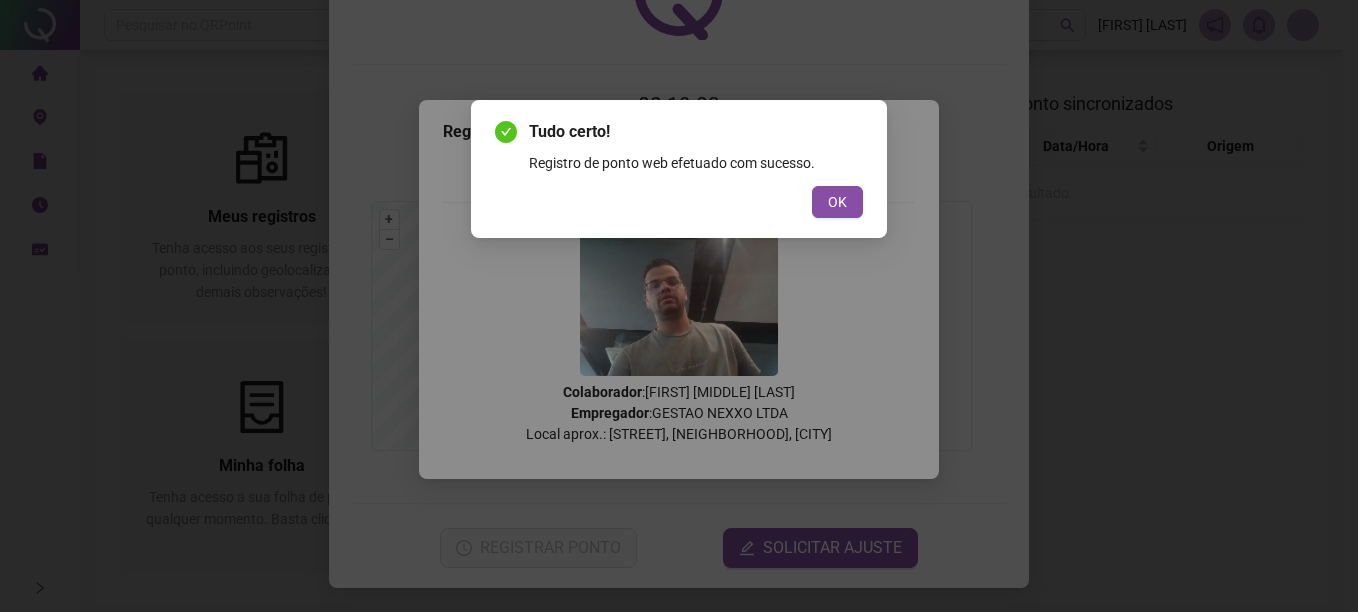 drag, startPoint x: 840, startPoint y: 191, endPoint x: 774, endPoint y: 229, distance: 76.15773 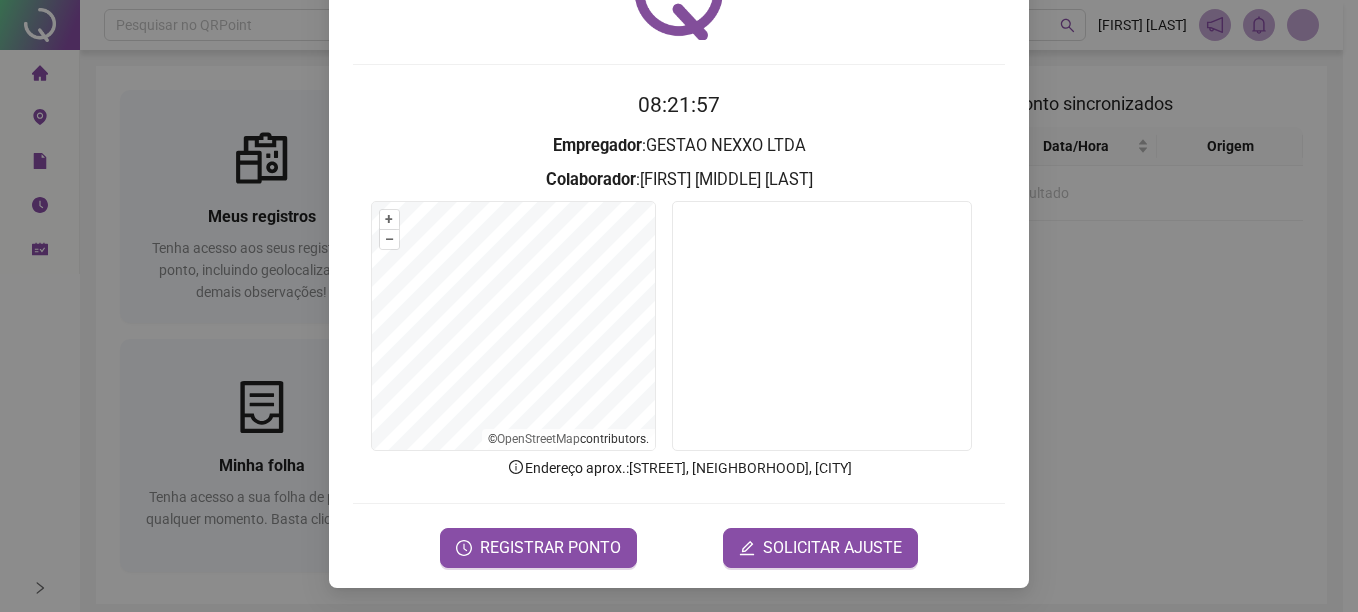 click on "+ – ⇧ › ©  OpenStreetMap  contributors." at bounding box center (679, 329) 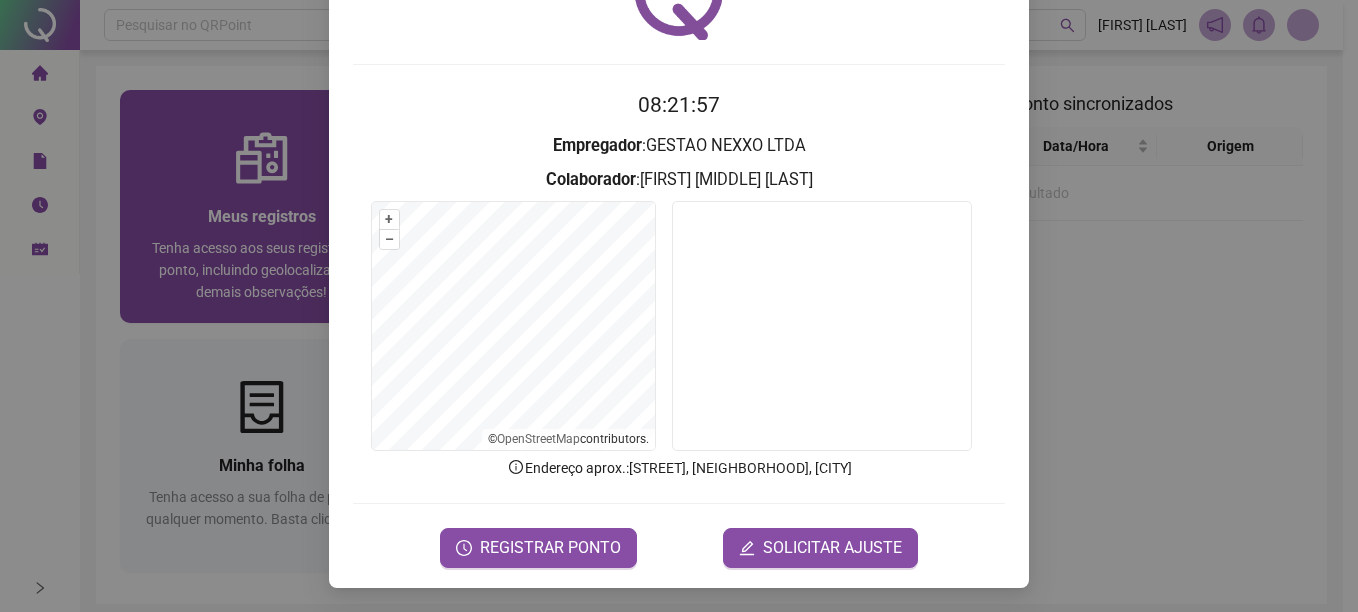 click on "Registro de ponto web 08:21:57 Empregador :  GESTAO NEXXO LTDA Colaborador :  [FIRST] [MIDDLE] [LAST] + – ⇧ › ©  OpenStreetMap  contributors. Endereço aprox. :  [STREET], [NEIGHBORHOOD], [CITY] REGISTRAR PONTO SOLICITAR AJUSTE" at bounding box center (679, 306) 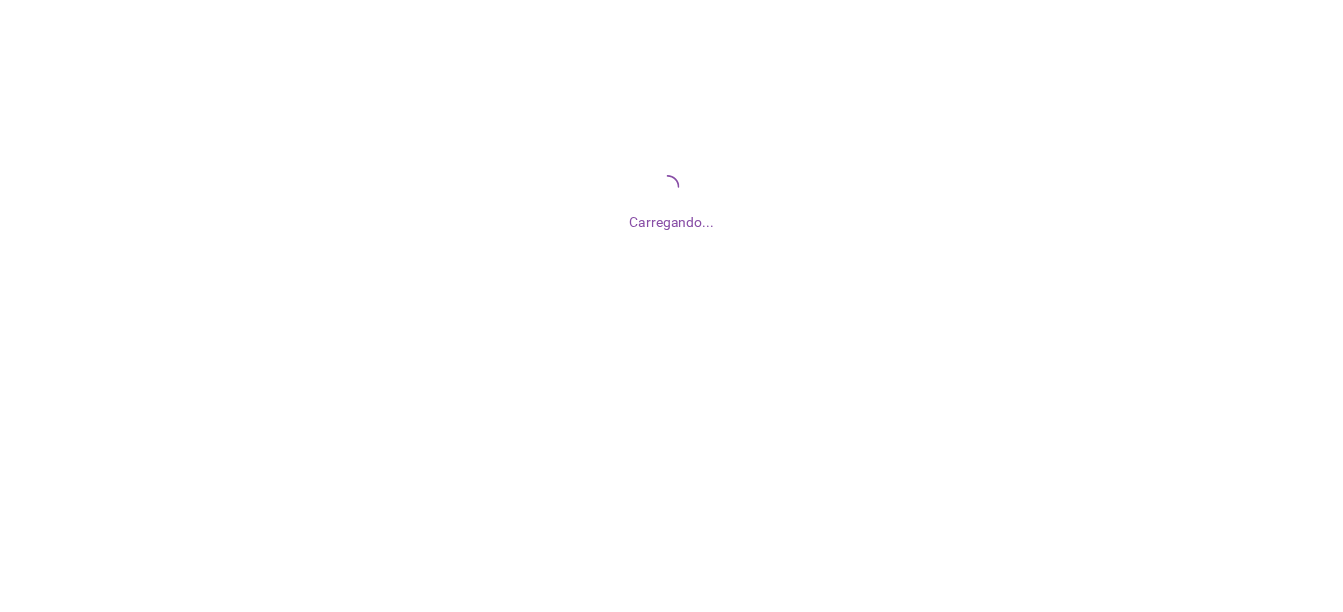 scroll, scrollTop: 0, scrollLeft: 0, axis: both 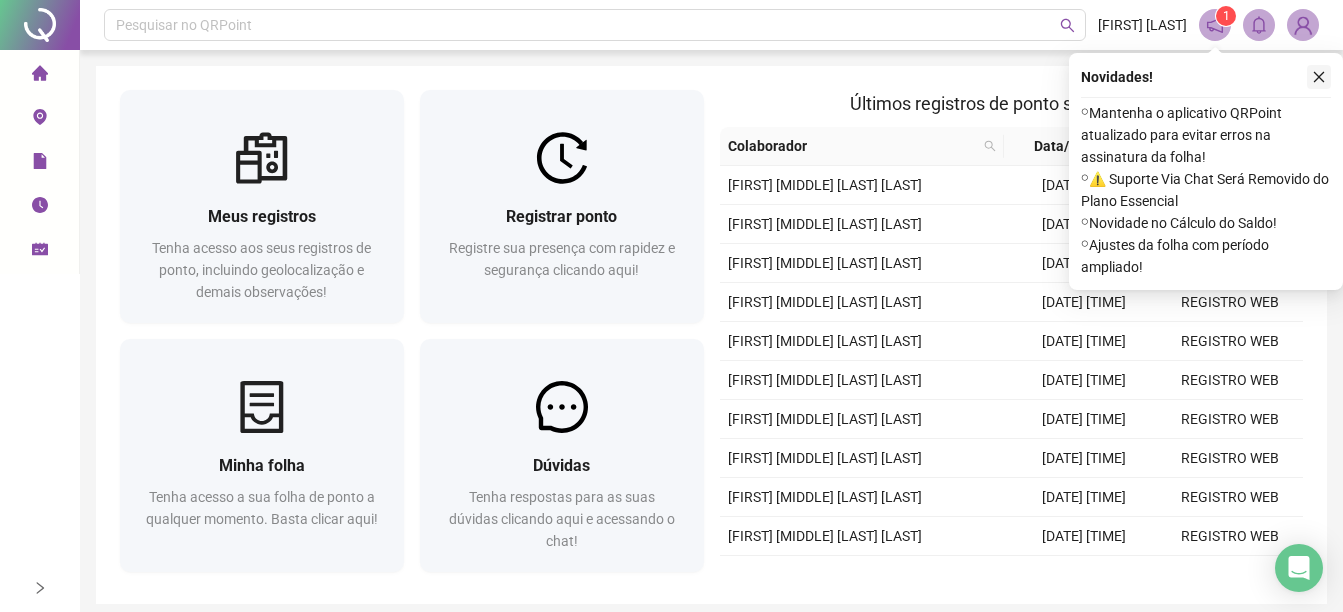 click at bounding box center [1319, 77] 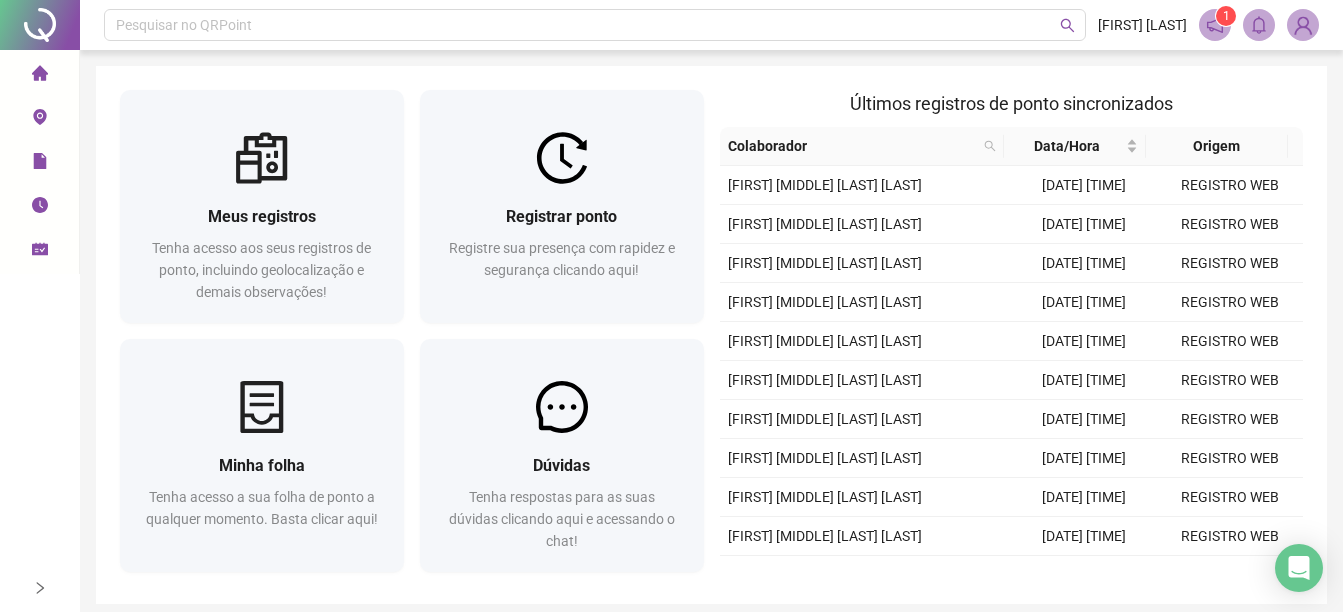 click at bounding box center (1215, 25) 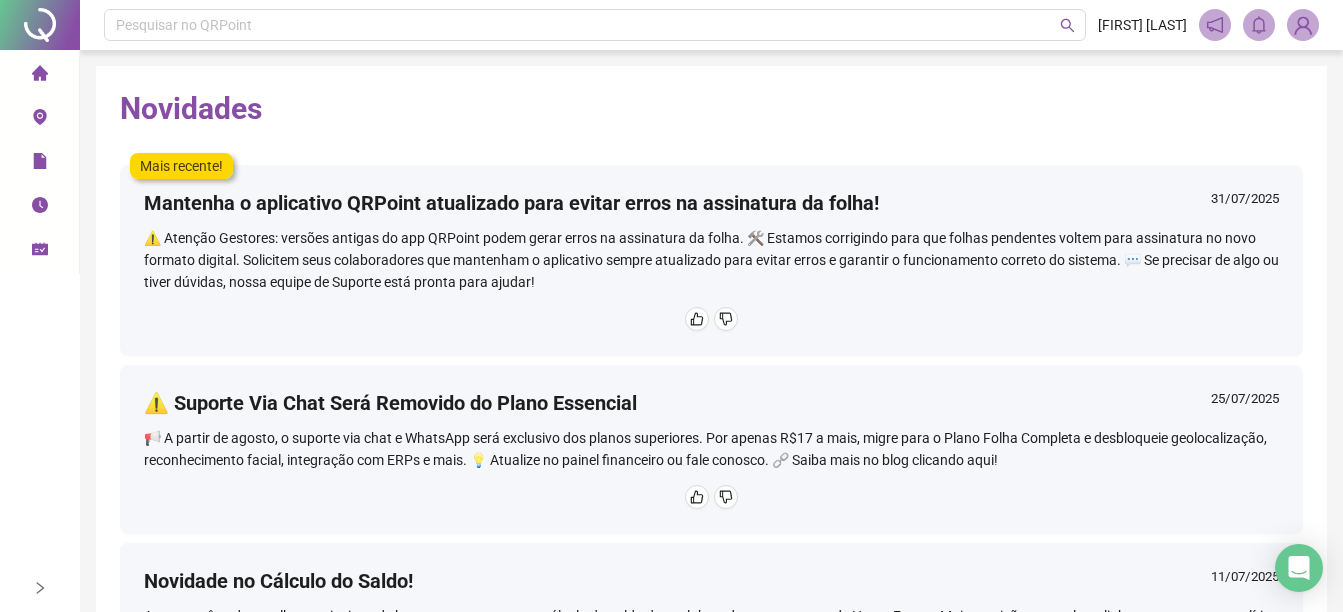 click on "Página inicial" at bounding box center [40, 75] 